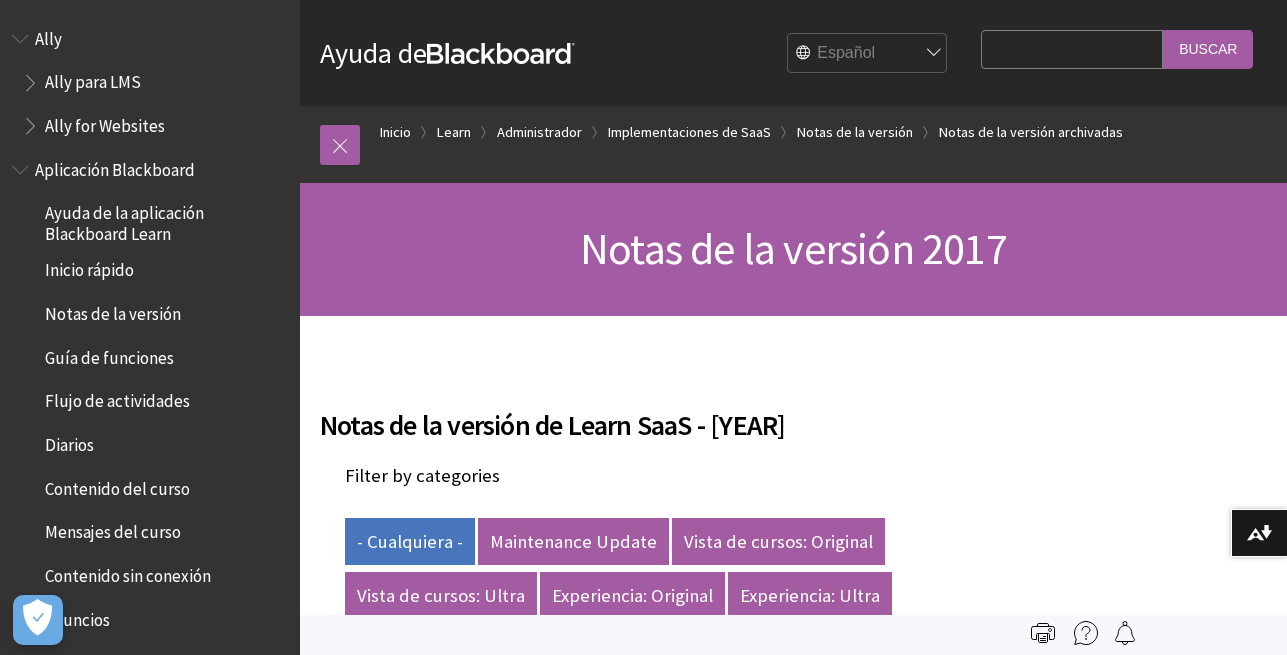 scroll, scrollTop: 0, scrollLeft: 0, axis: both 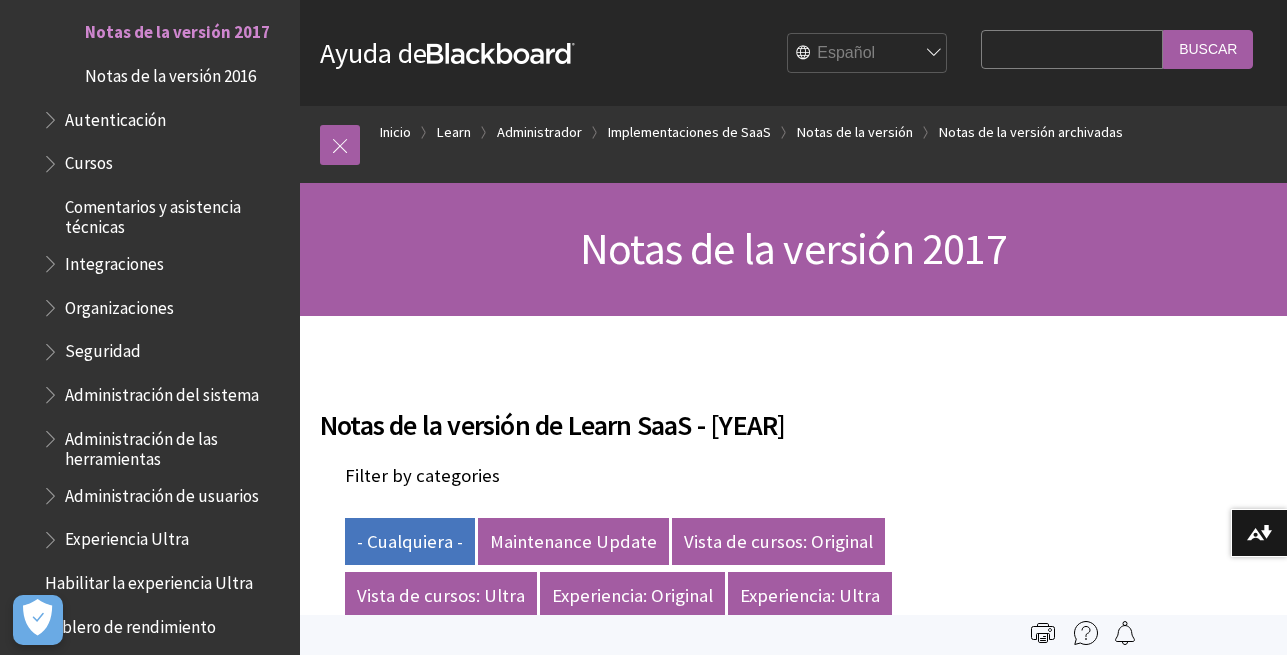 click on "Cursos" at bounding box center (89, 160) 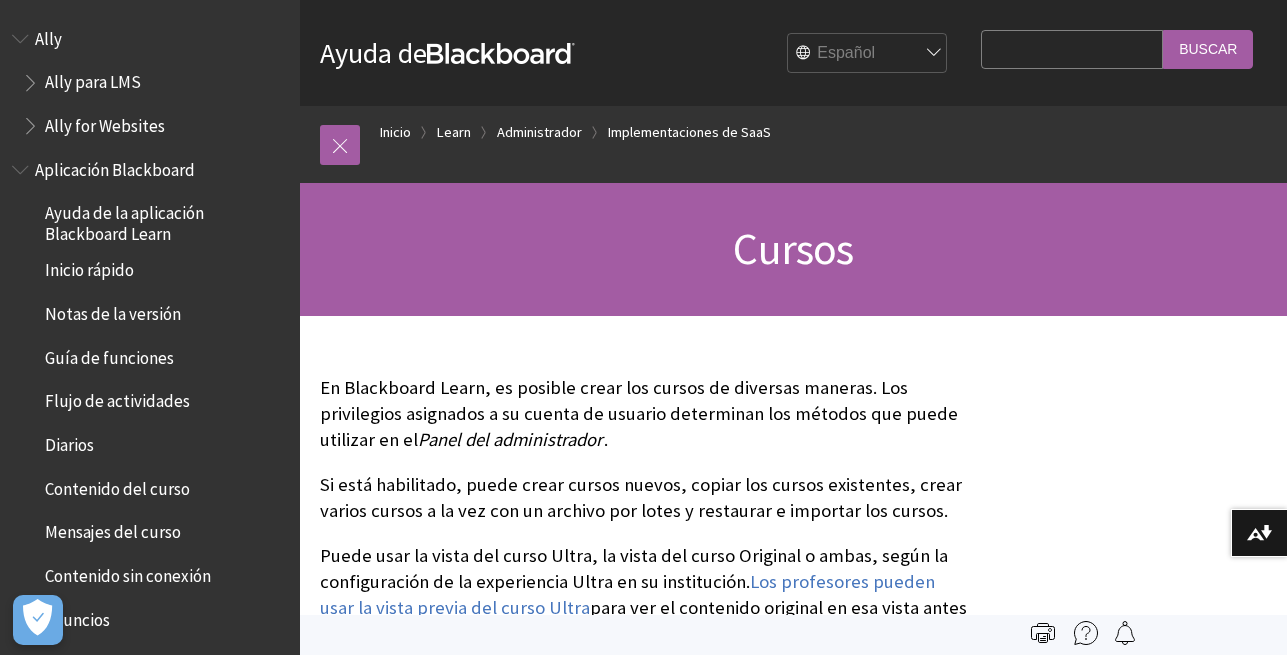 scroll, scrollTop: 0, scrollLeft: 0, axis: both 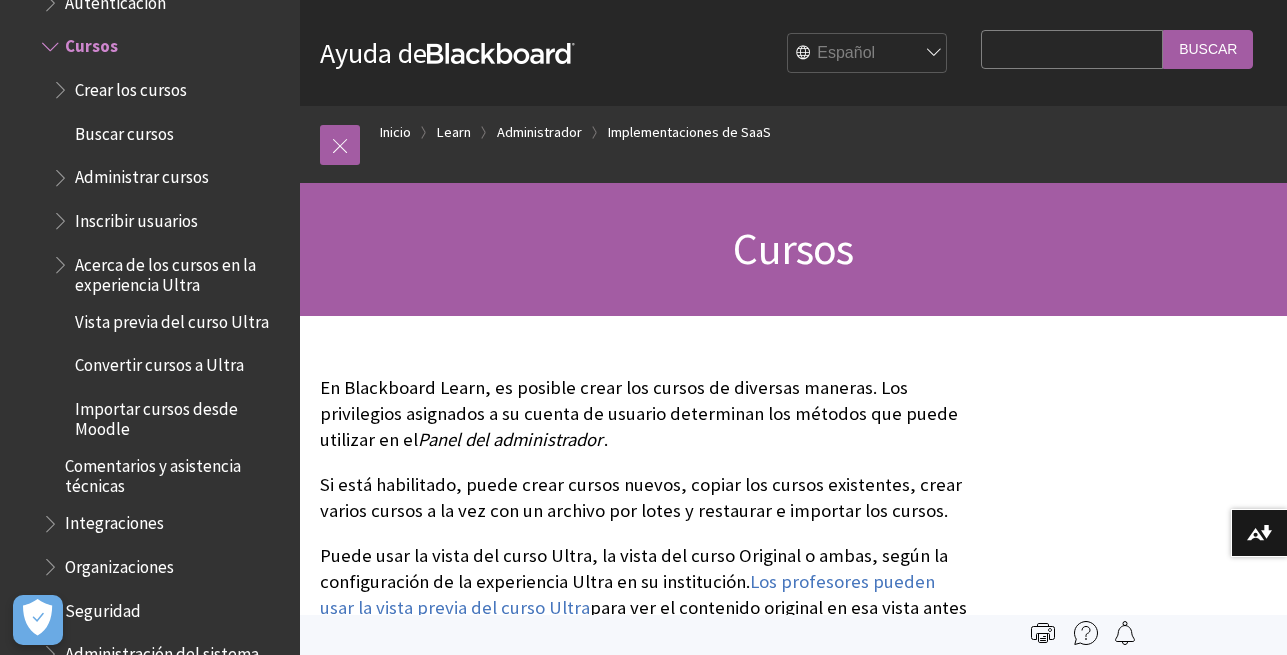 click on "Inscribir usuarios" at bounding box center [136, 217] 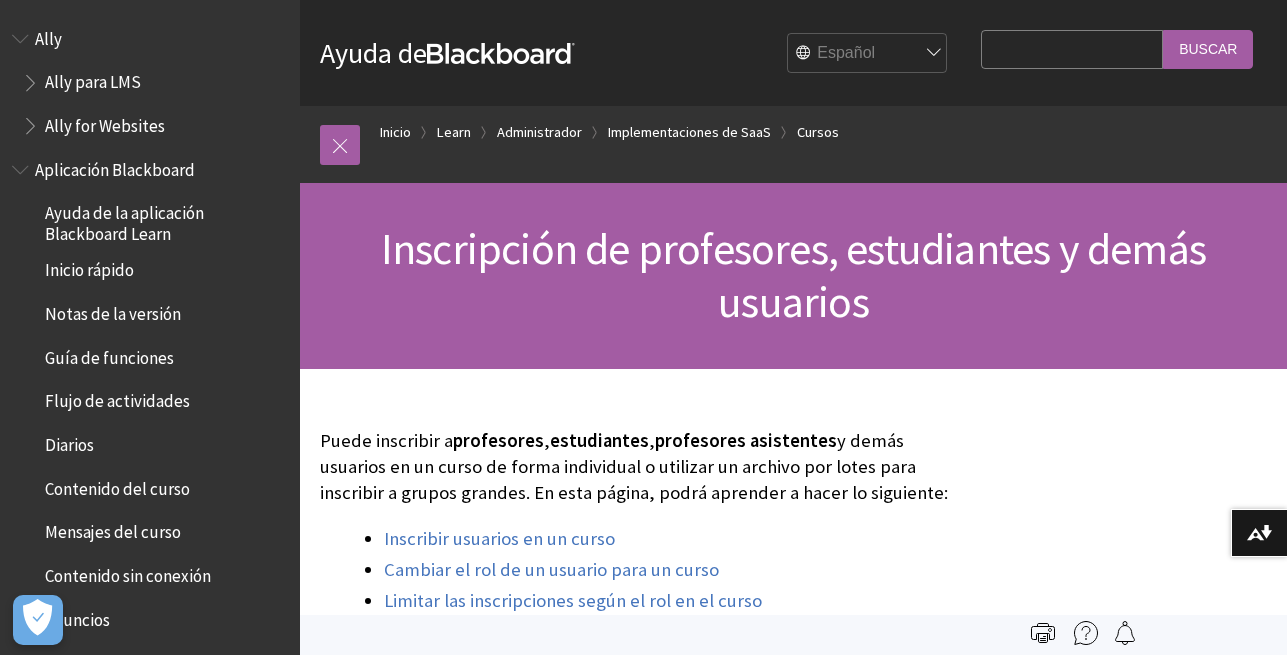 scroll, scrollTop: 0, scrollLeft: 0, axis: both 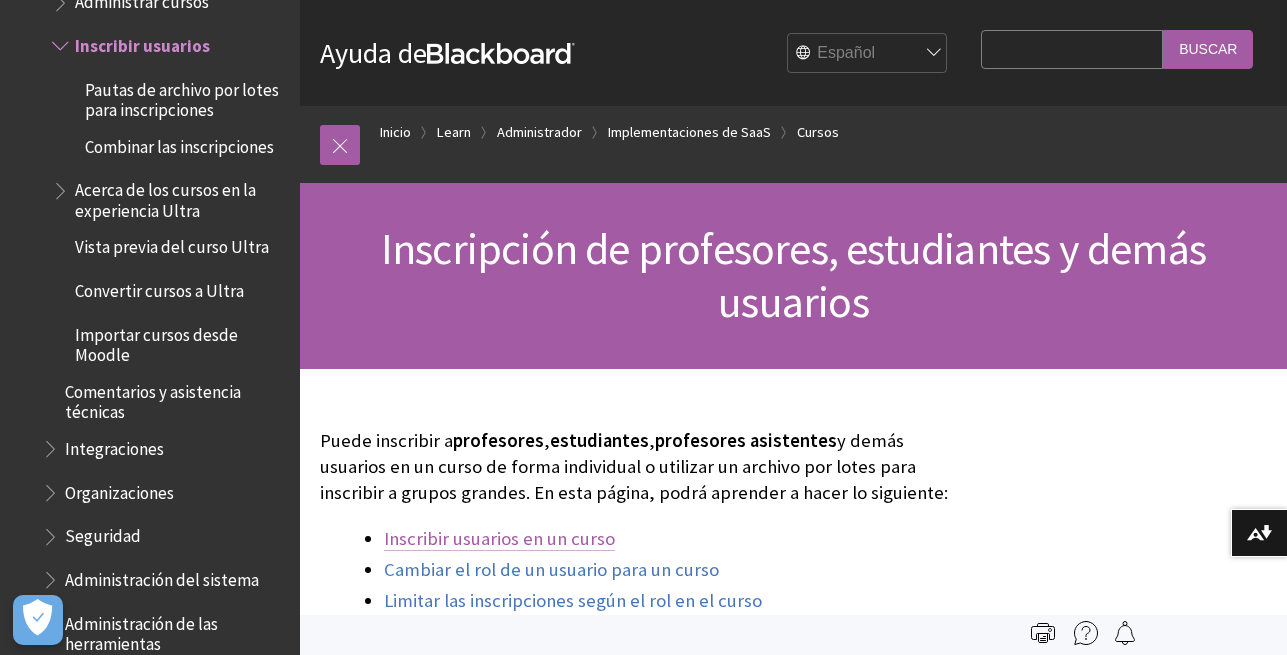 click on "Inscribir usuarios en un curso" at bounding box center [499, 539] 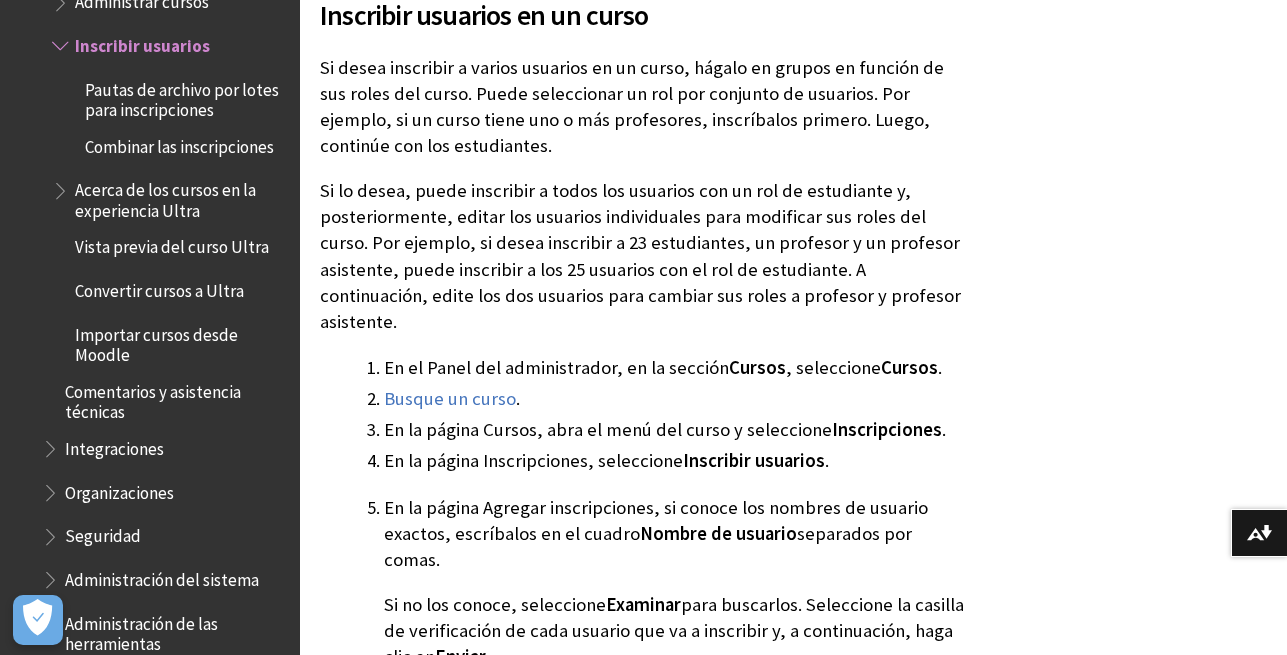 scroll, scrollTop: 908, scrollLeft: 0, axis: vertical 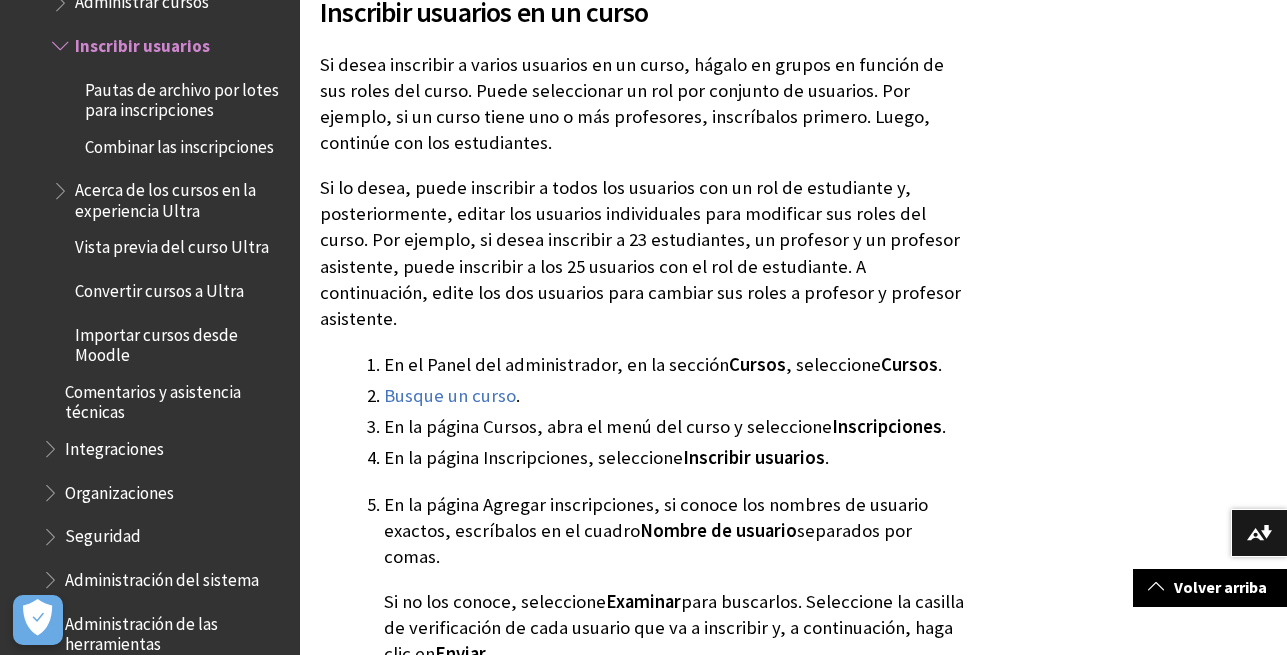 click on "Integraciones" at bounding box center [165, 449] 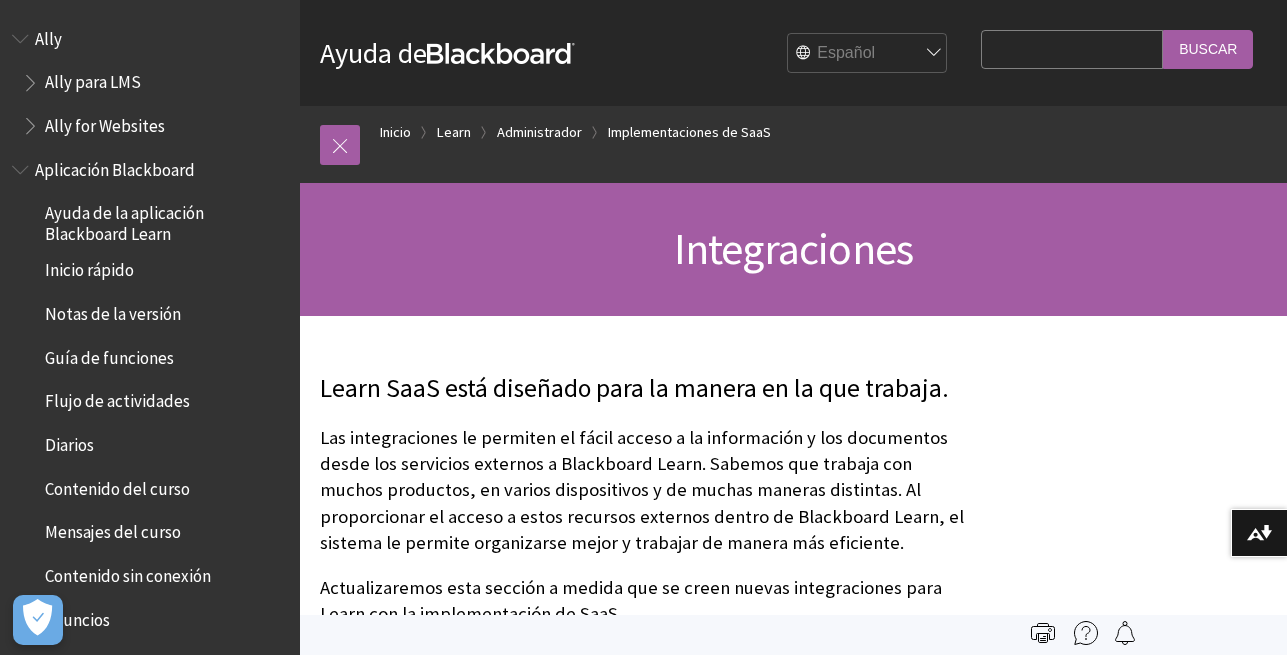 scroll, scrollTop: 0, scrollLeft: 0, axis: both 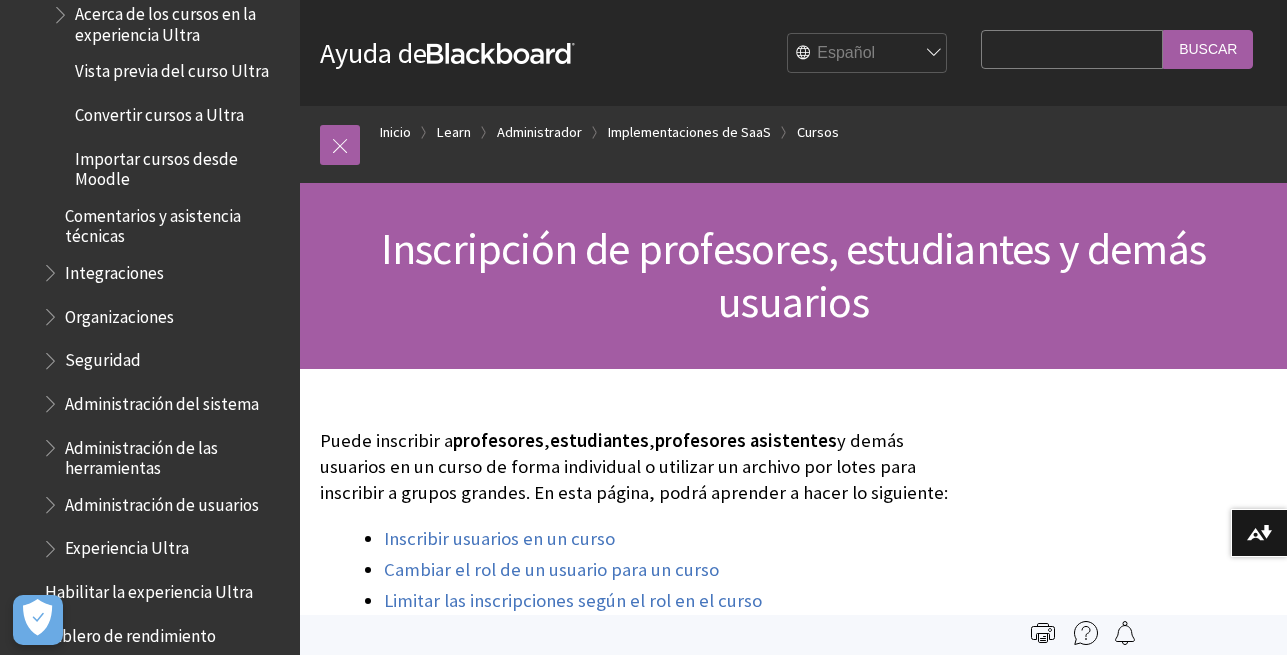 click on "Search Query" at bounding box center [1072, 49] 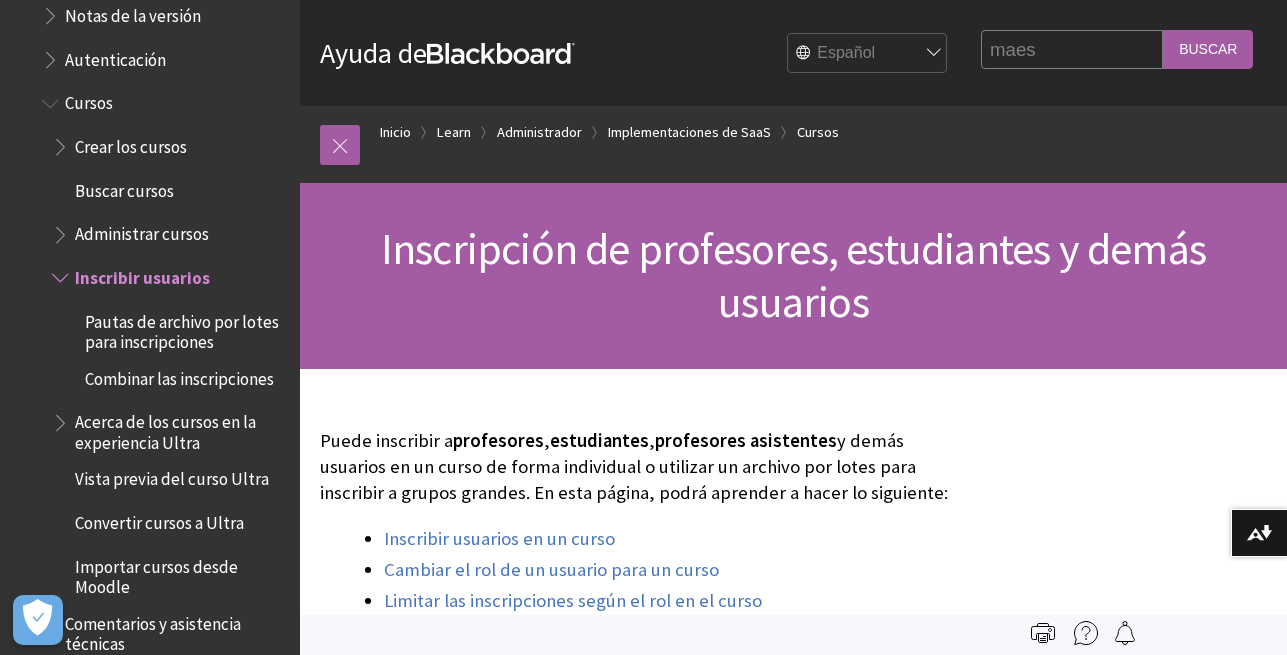 scroll, scrollTop: 1990, scrollLeft: 0, axis: vertical 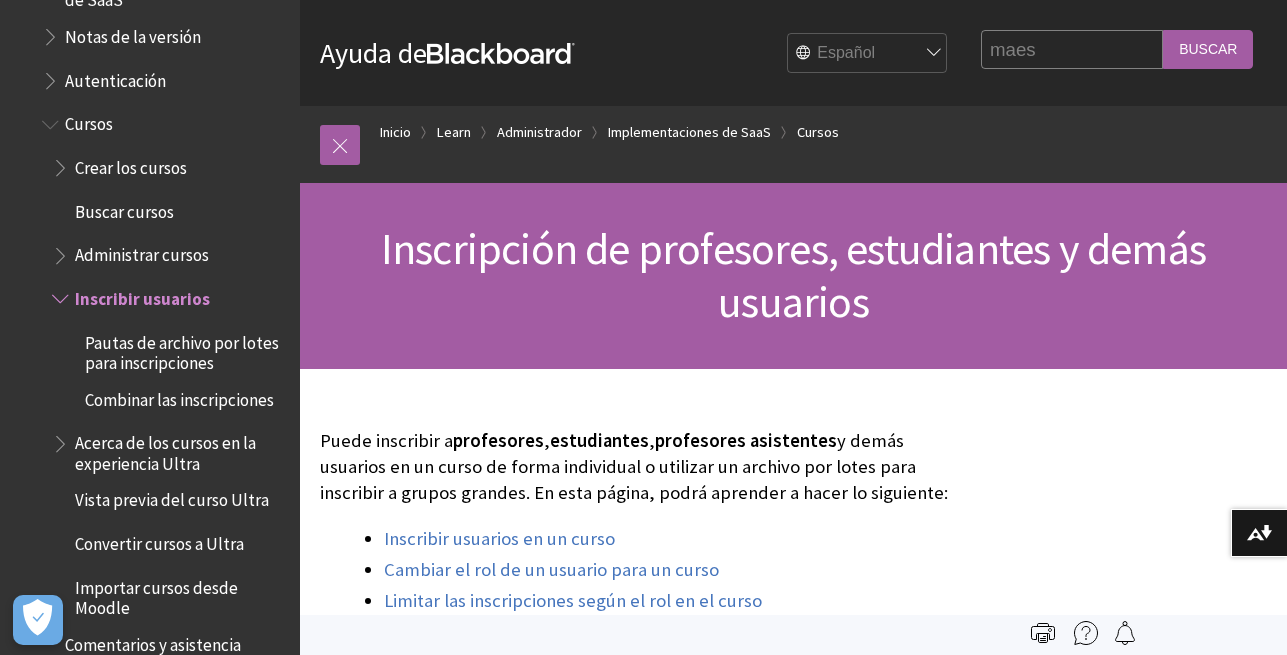 type on "maes" 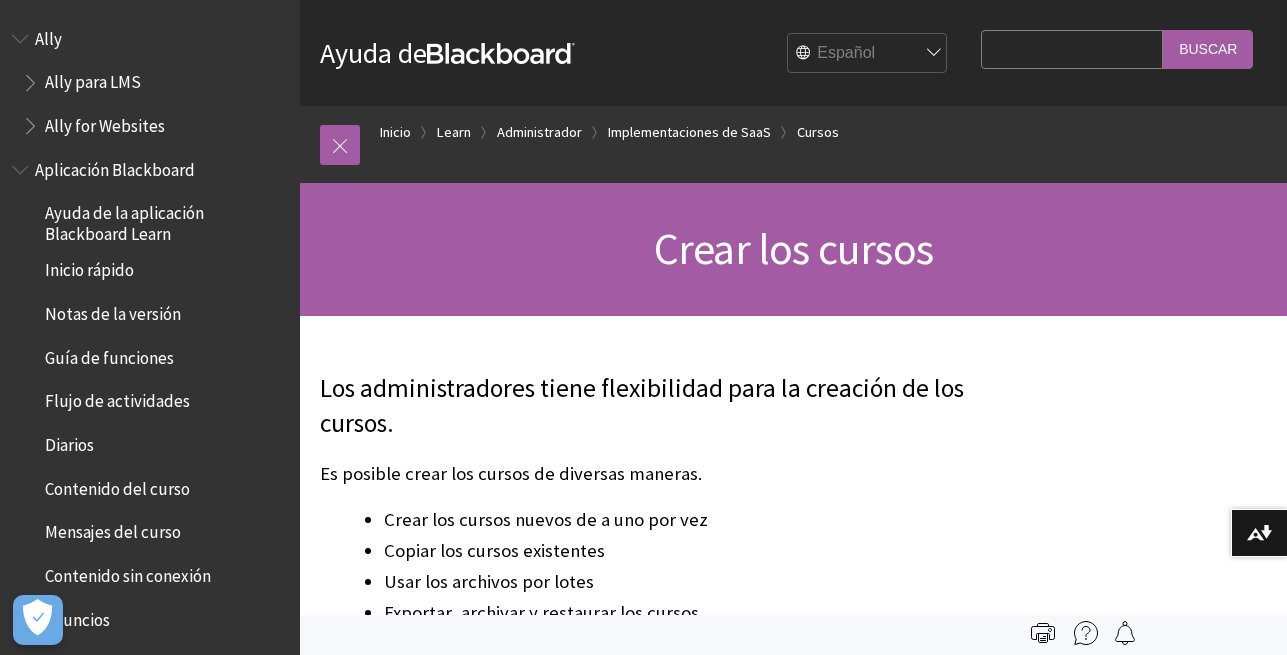 scroll, scrollTop: 0, scrollLeft: 0, axis: both 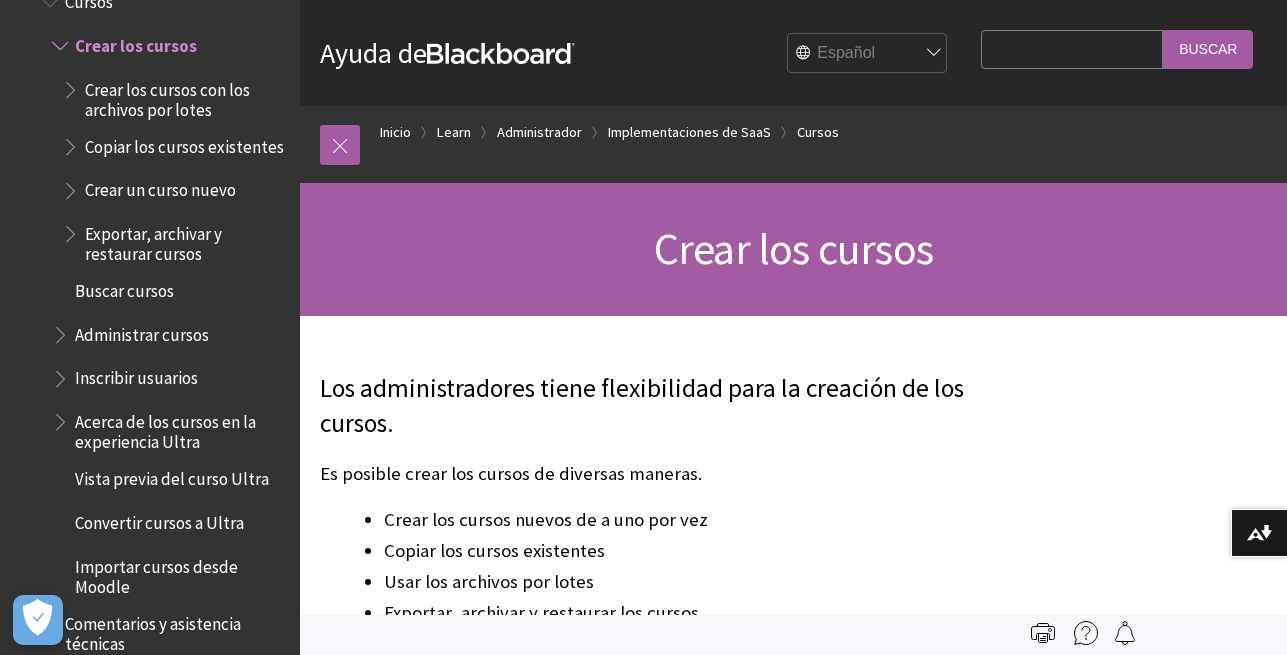 click on "Buscar cursos" at bounding box center (124, 287) 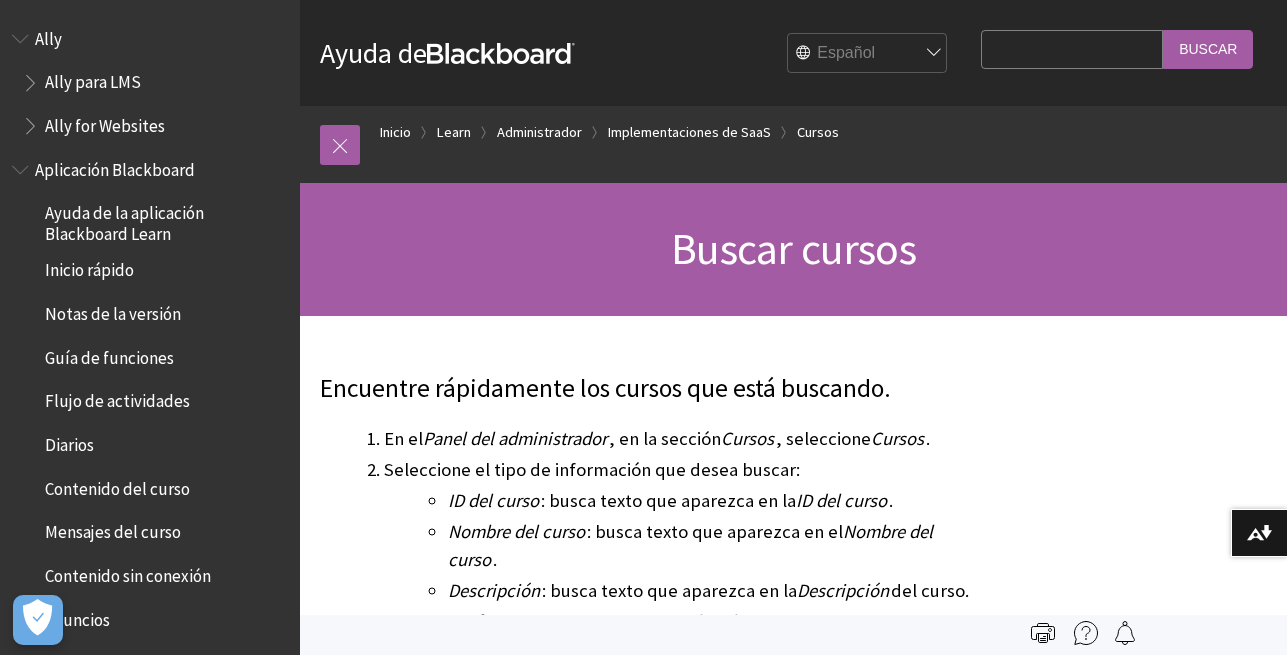 scroll, scrollTop: 0, scrollLeft: 0, axis: both 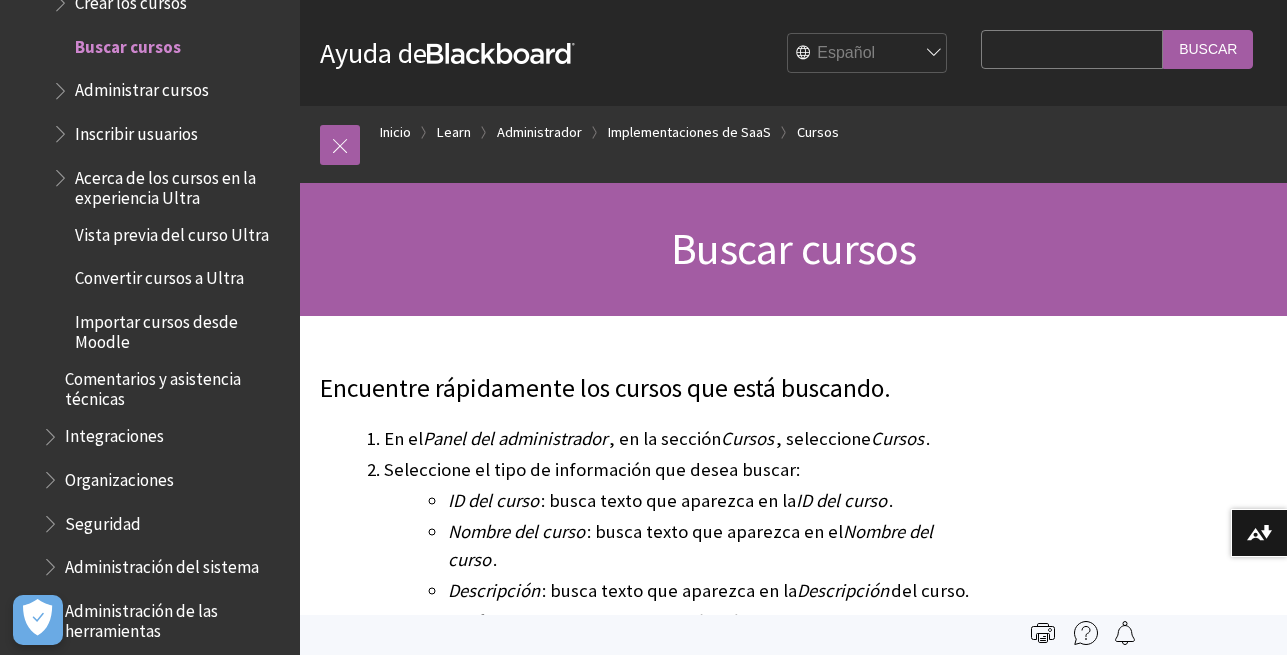 click on "Search Query" at bounding box center (1072, 49) 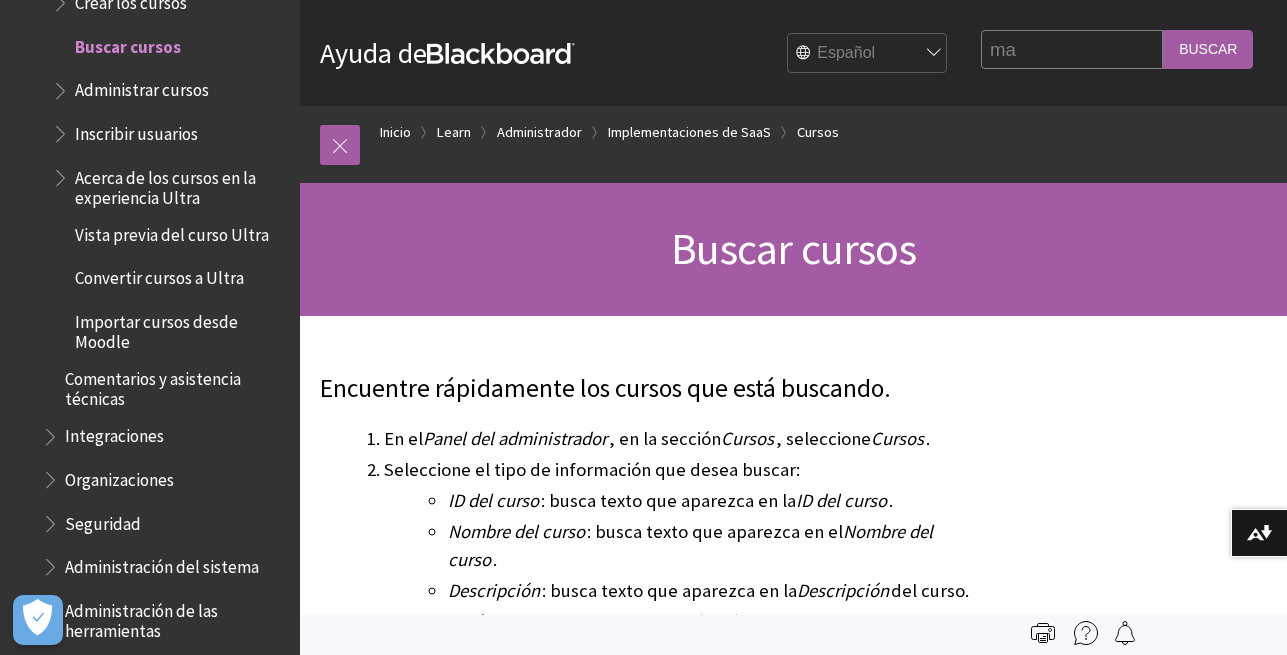 type on "m" 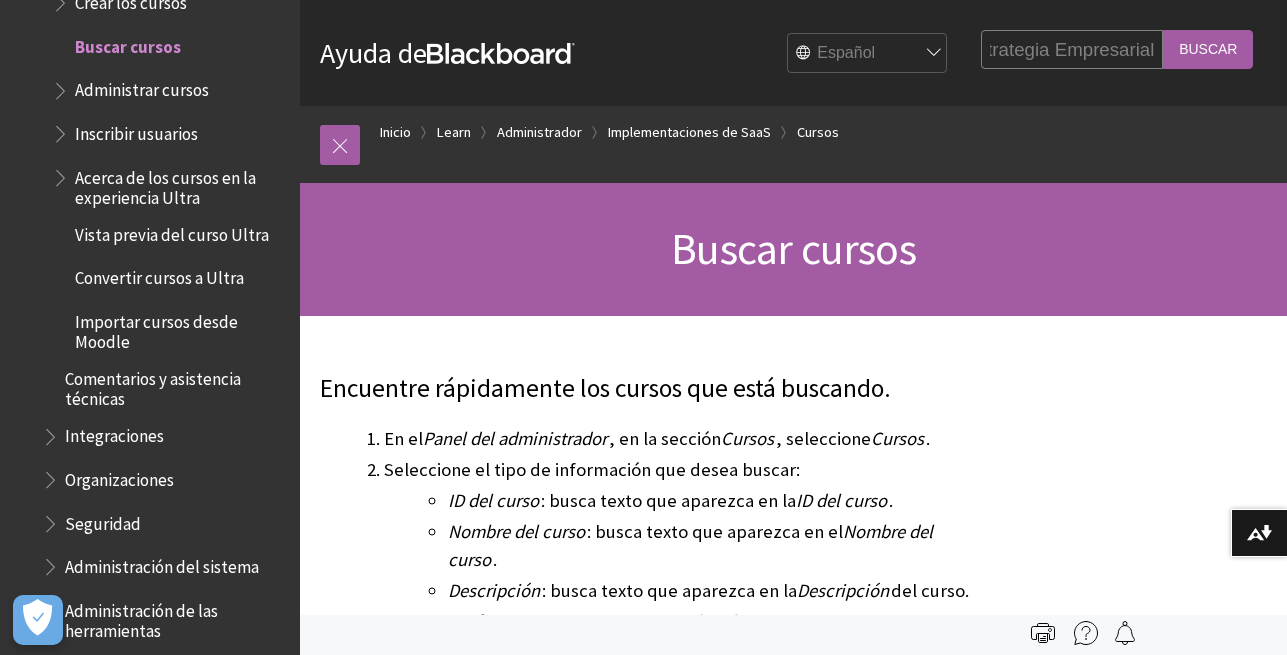scroll, scrollTop: 0, scrollLeft: 202, axis: horizontal 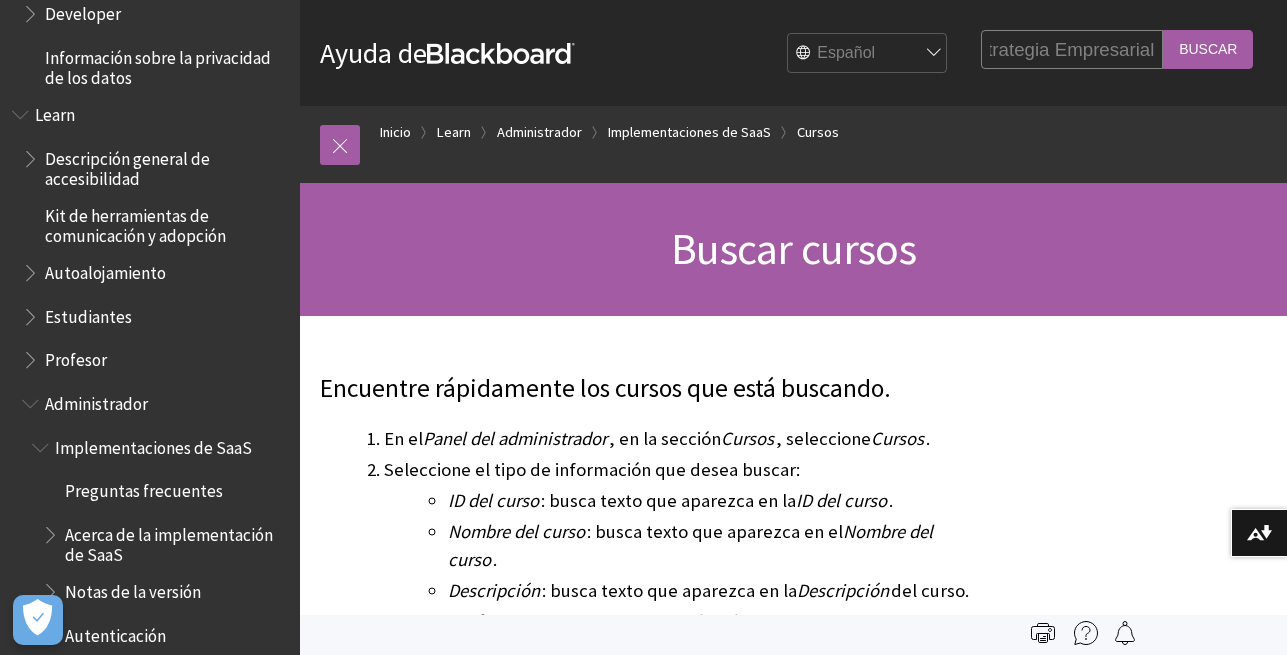 click on "Estudiantes" at bounding box center (88, 313) 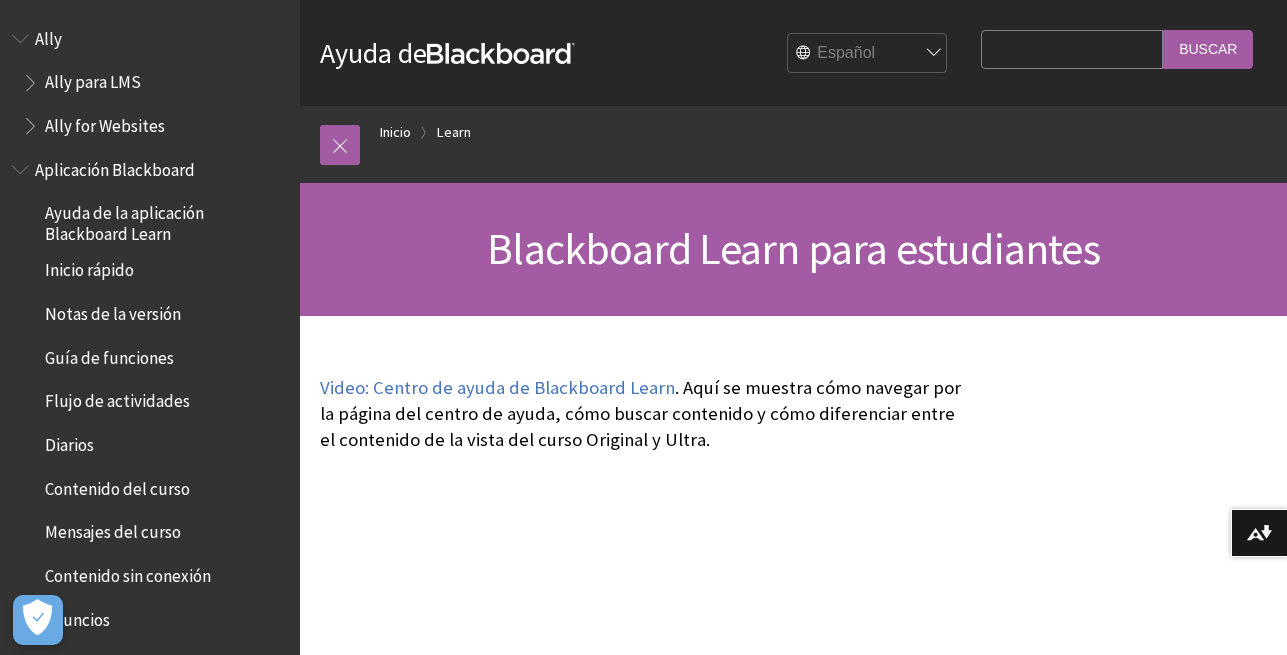 scroll, scrollTop: 0, scrollLeft: 0, axis: both 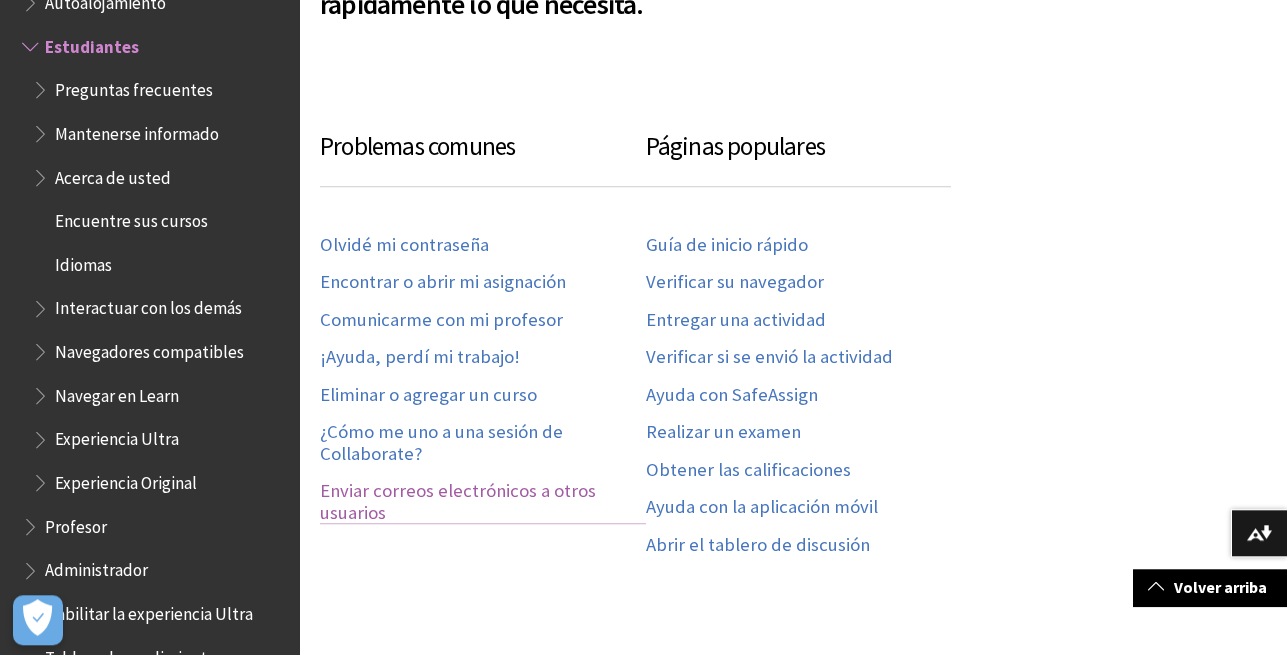 click on "Enviar correos electrónicos a otros usuarios" at bounding box center [483, 502] 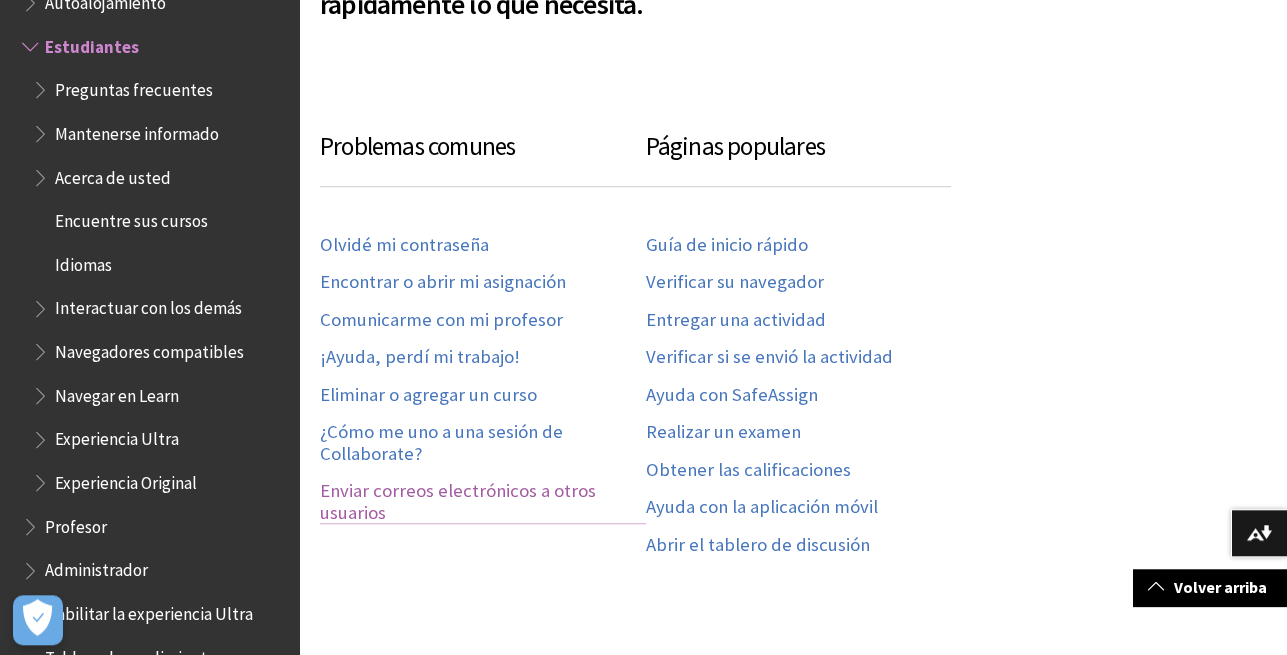 click on "Enviar correos electrónicos a otros usuarios" at bounding box center (483, 502) 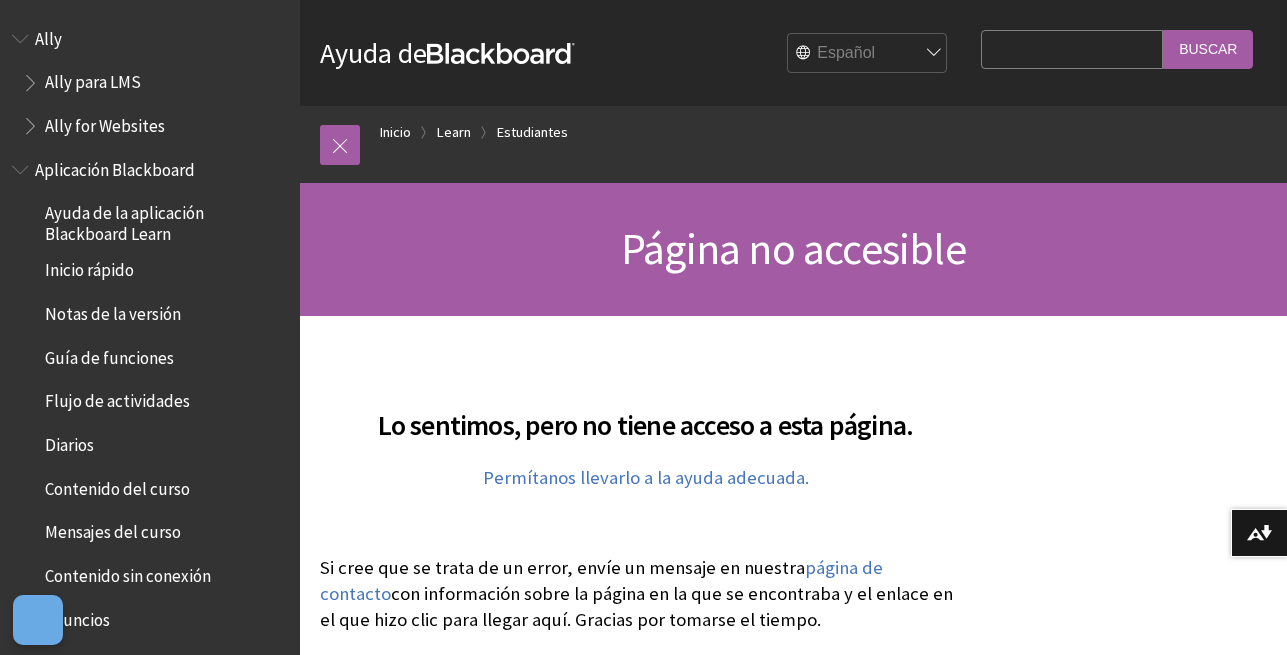 scroll, scrollTop: 0, scrollLeft: 0, axis: both 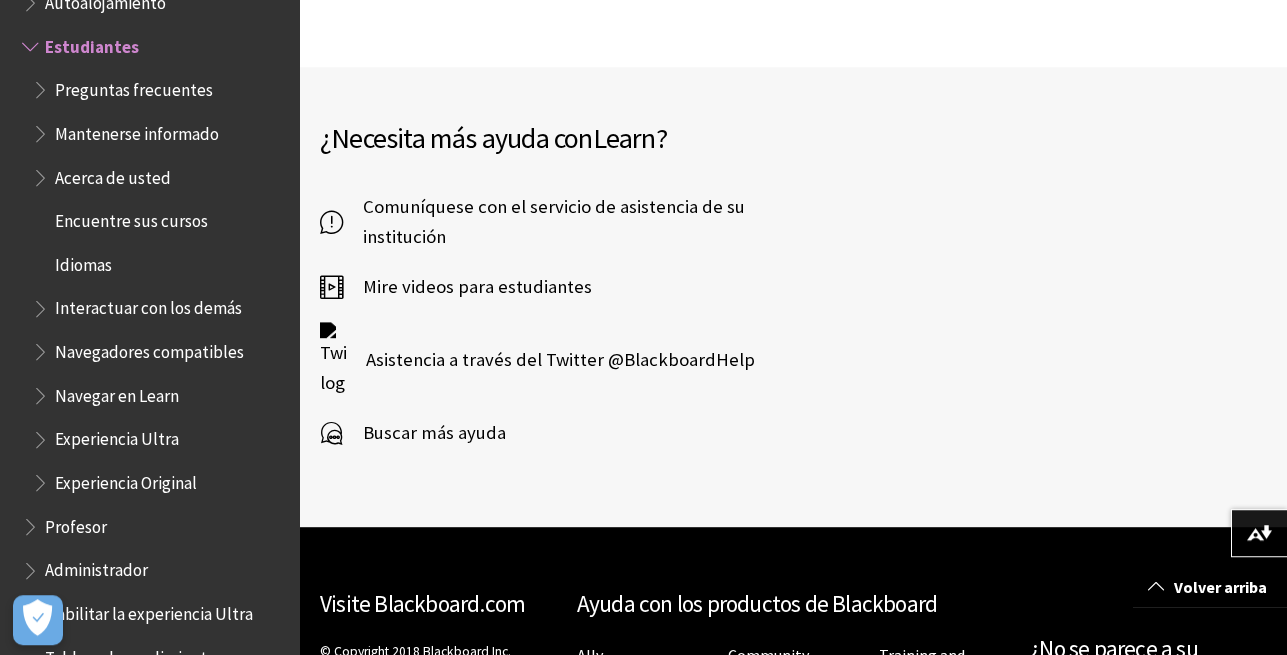click on "Preguntas frecuentes" at bounding box center [134, 86] 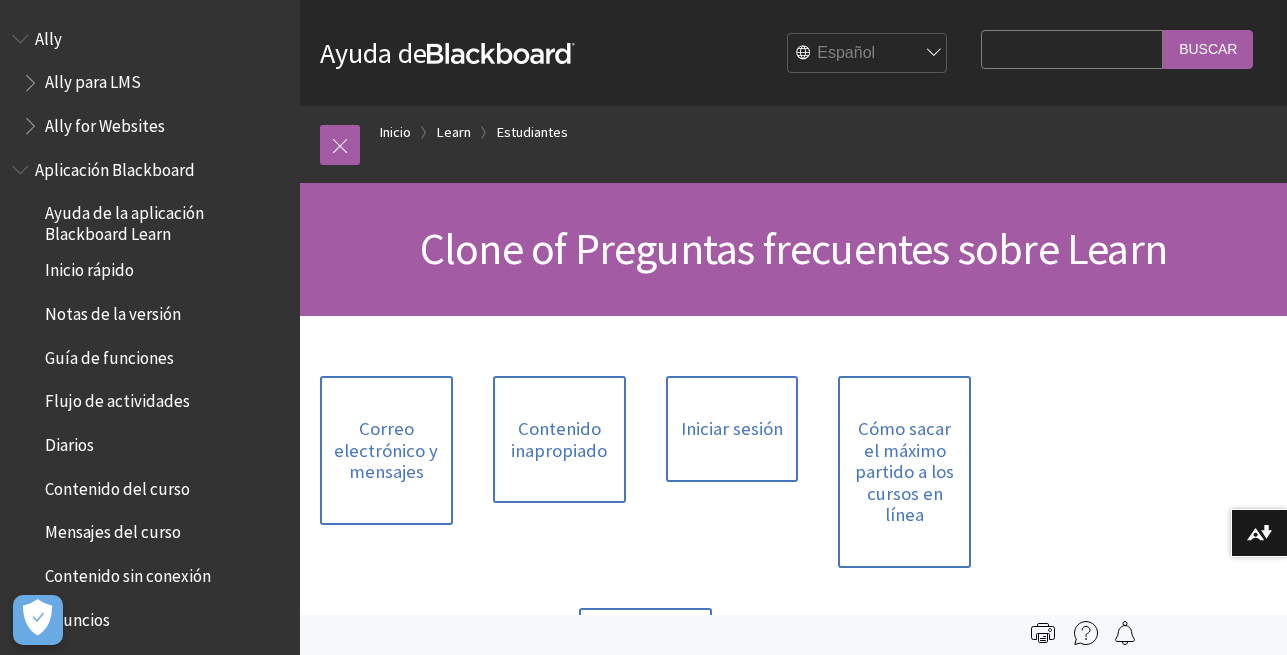 scroll, scrollTop: 0, scrollLeft: 0, axis: both 